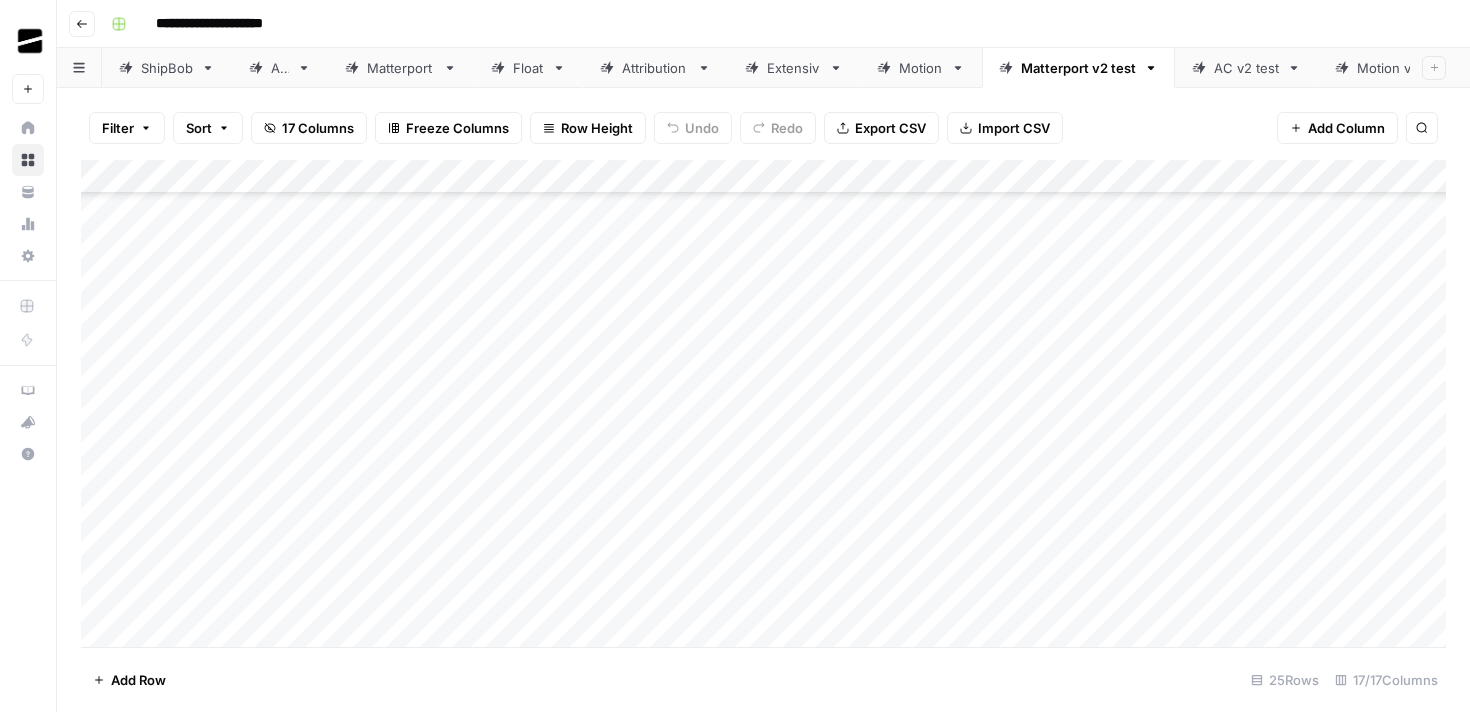 scroll, scrollTop: 0, scrollLeft: 0, axis: both 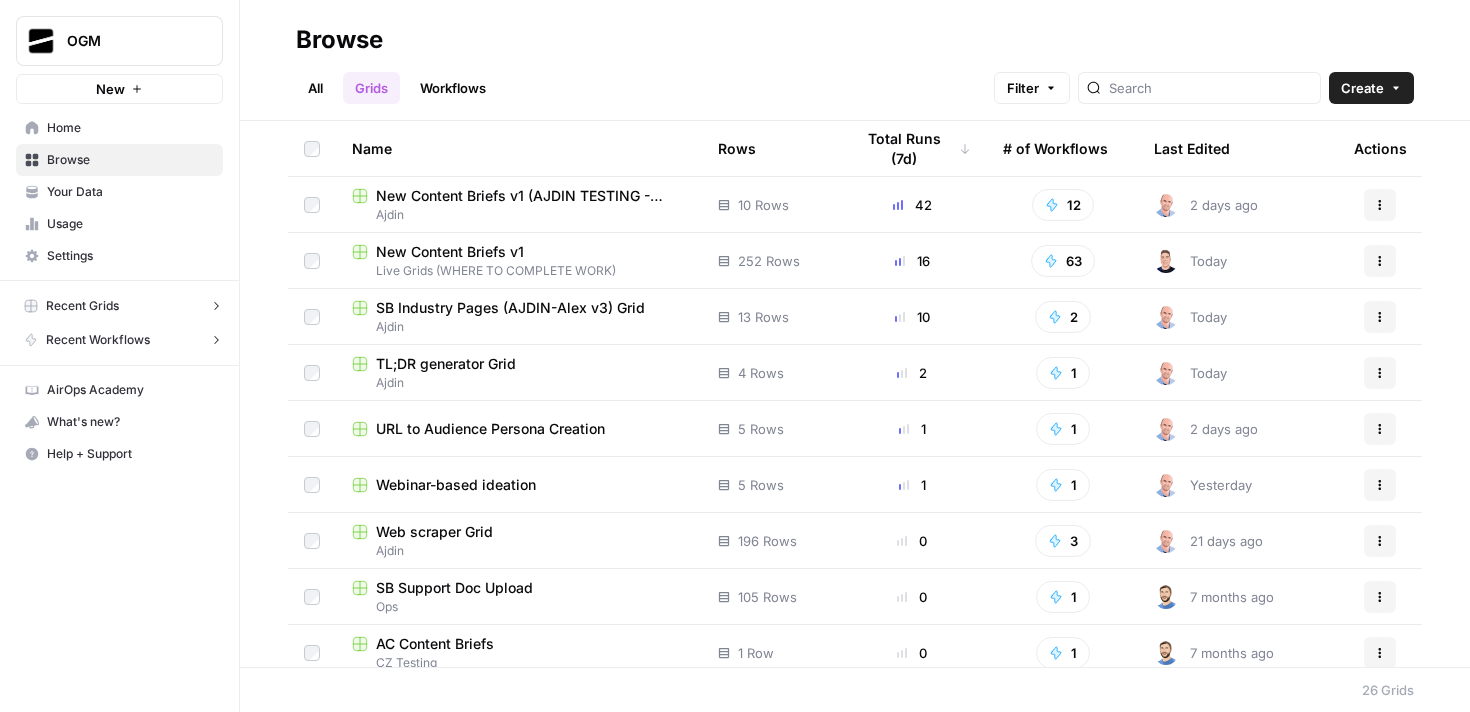 click on "Ajdin" at bounding box center (519, 215) 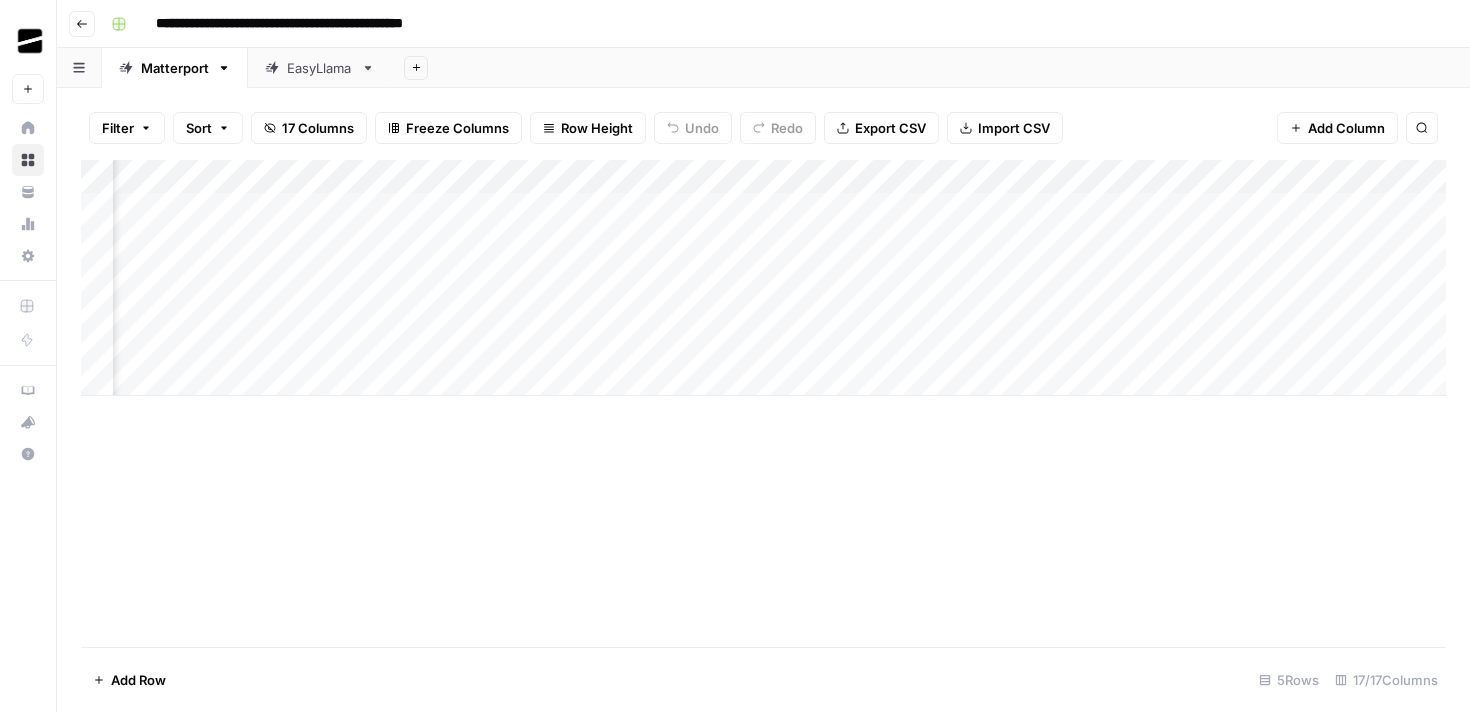 scroll, scrollTop: 0, scrollLeft: 286, axis: horizontal 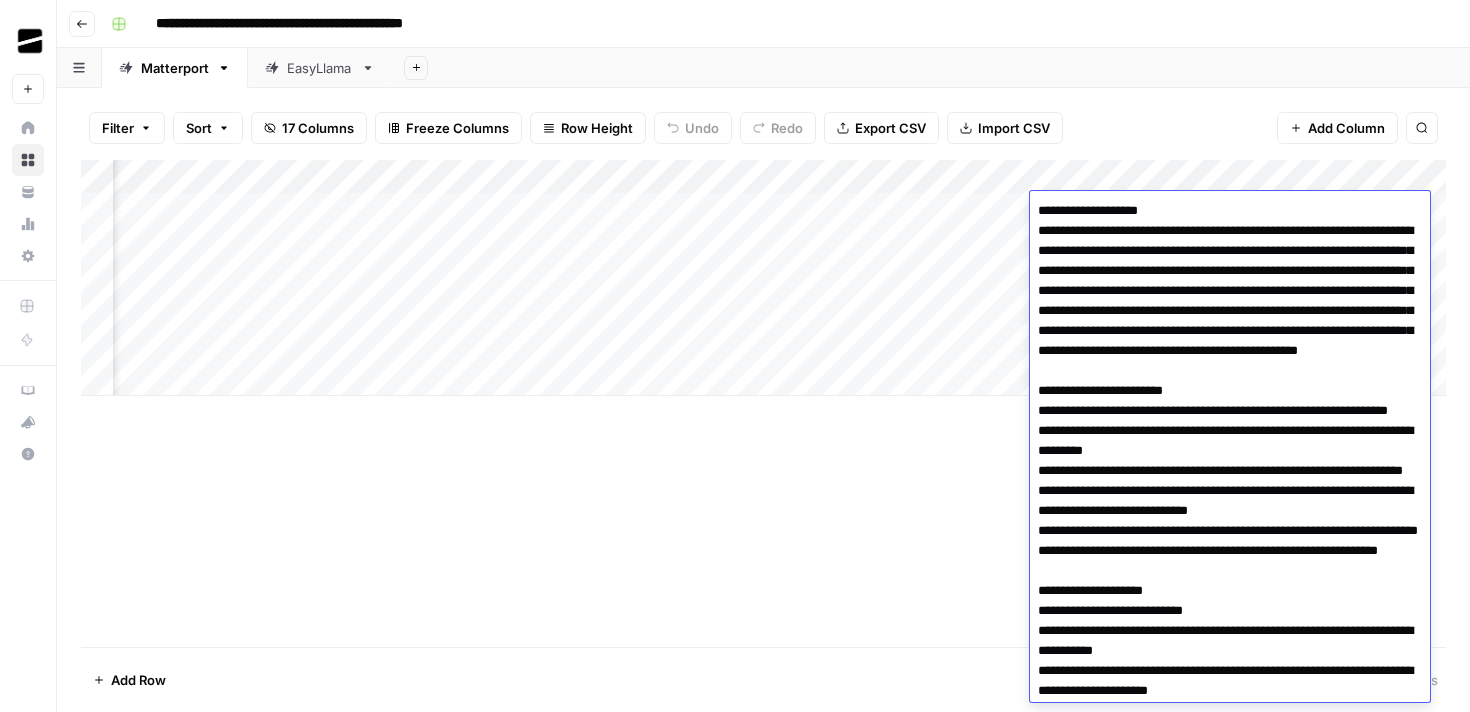 click on "Add Column" at bounding box center (763, 403) 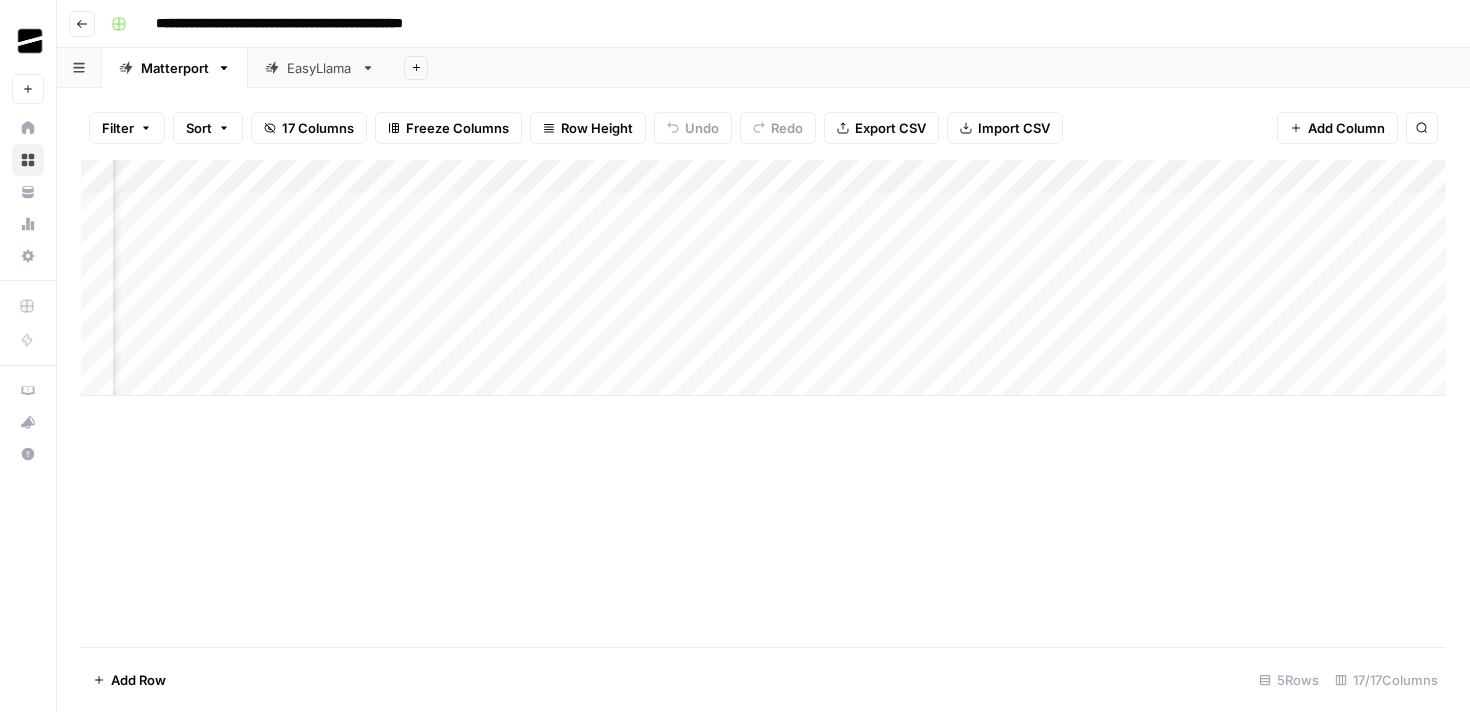 click on "Add Column" at bounding box center (763, 278) 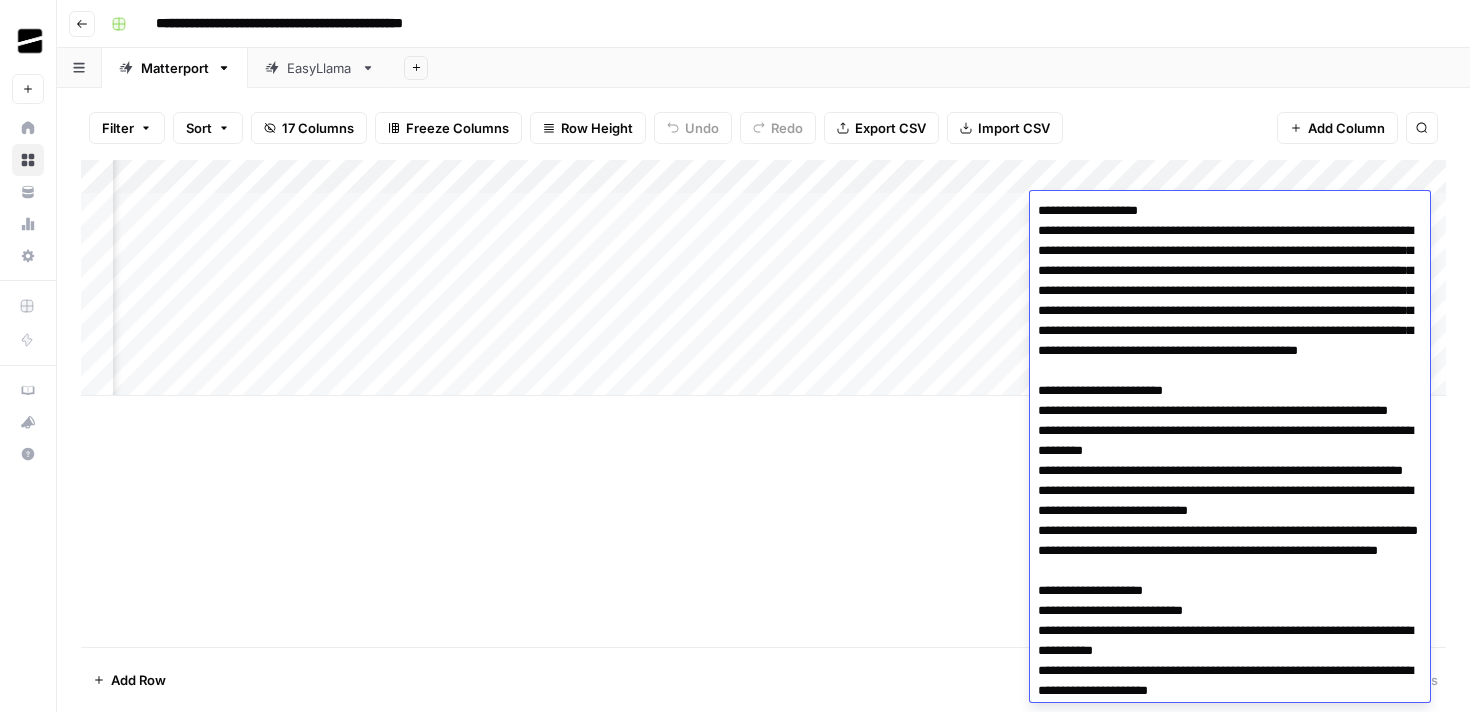 click at bounding box center (1230, 811) 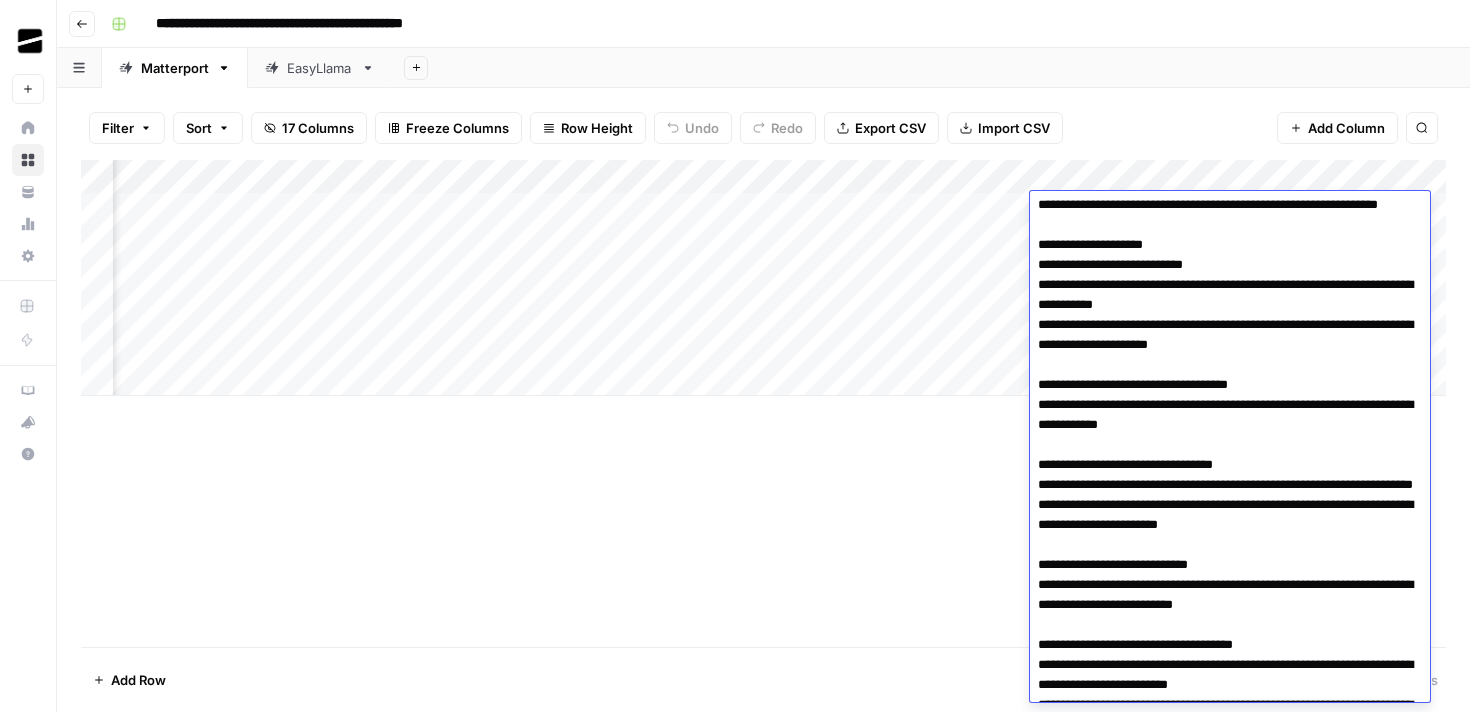 scroll, scrollTop: 0, scrollLeft: 0, axis: both 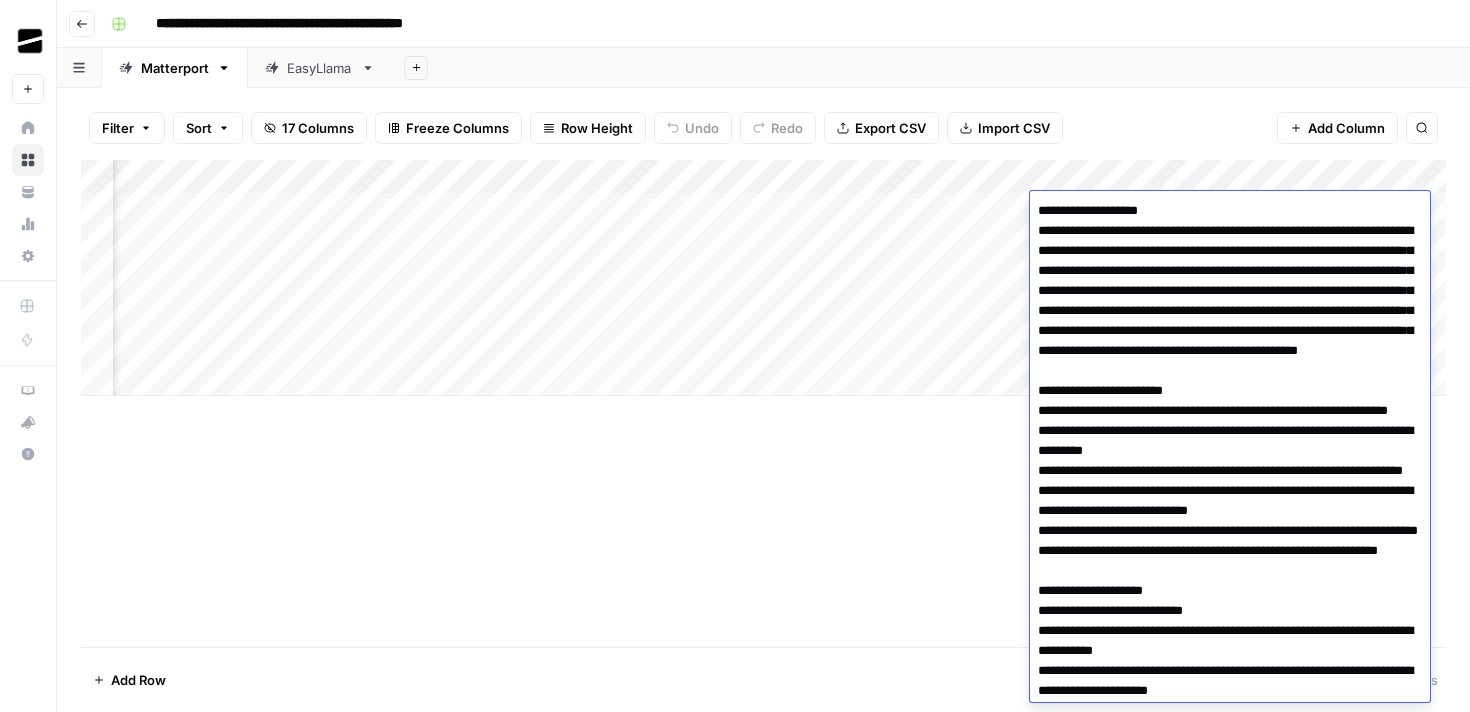click on "Add Column" at bounding box center [763, 403] 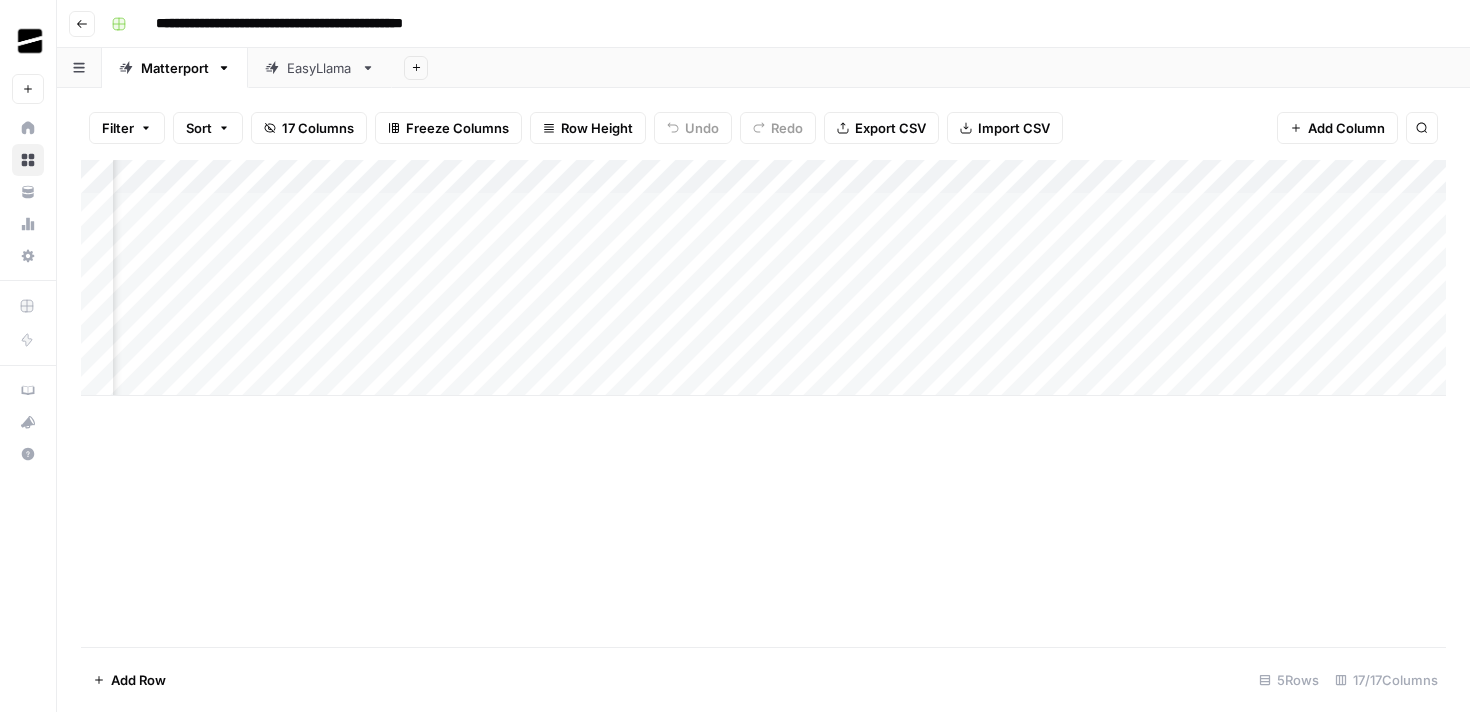 scroll, scrollTop: 0, scrollLeft: 760, axis: horizontal 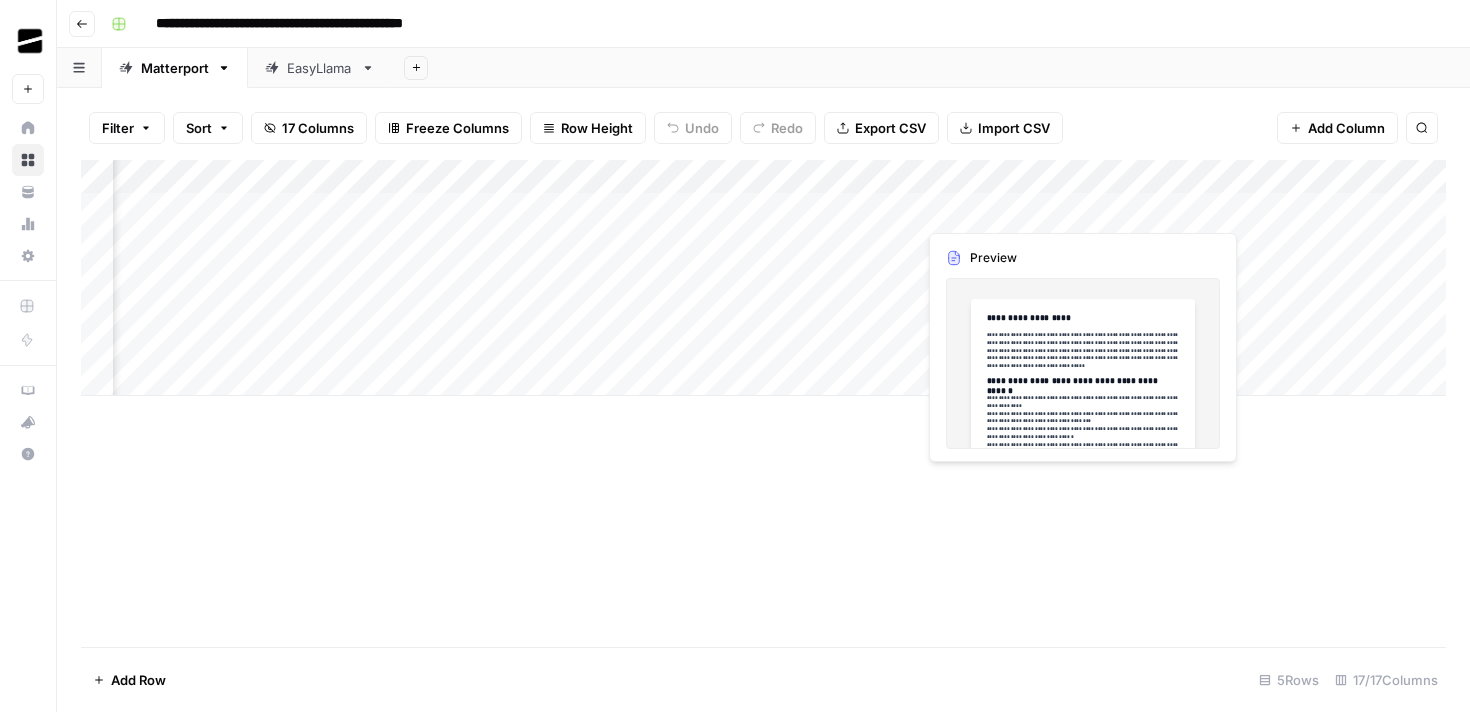 click on "Add Column" at bounding box center [763, 278] 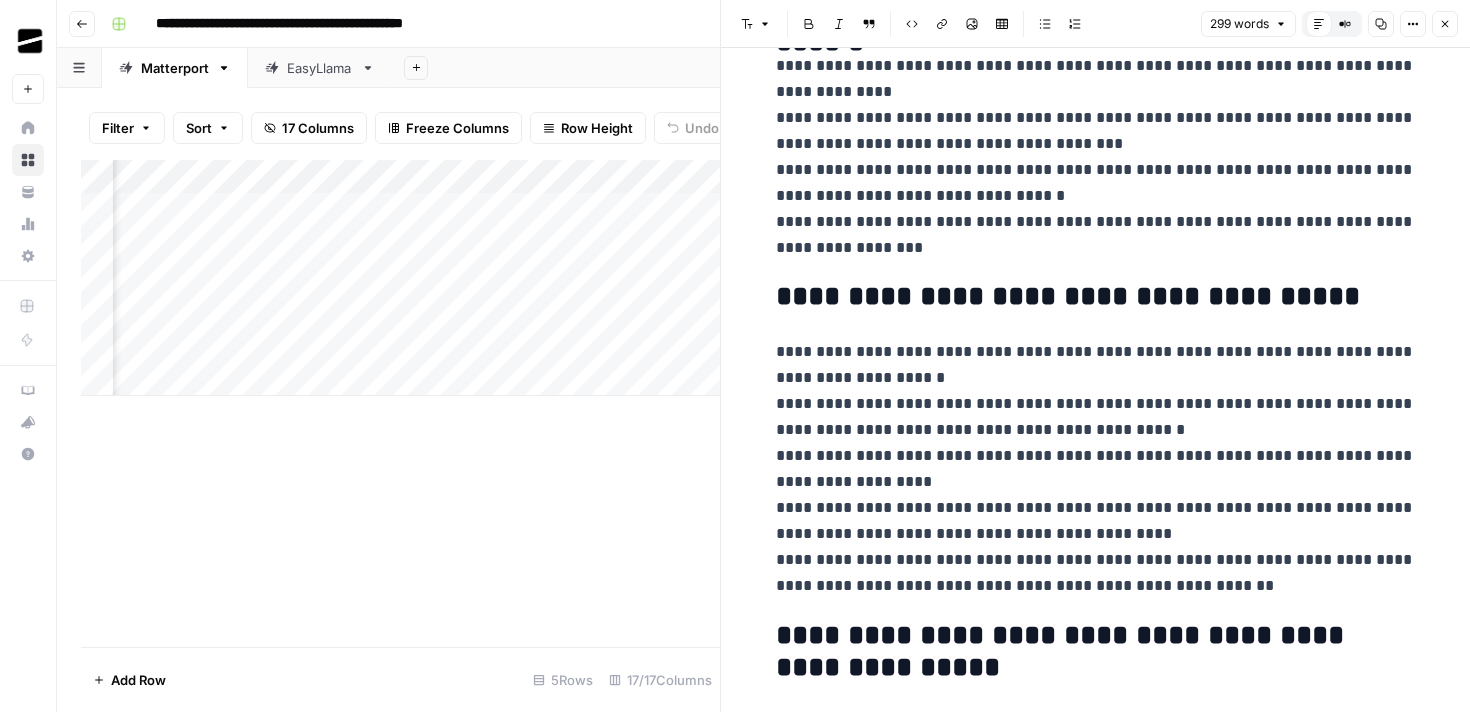 scroll, scrollTop: 0, scrollLeft: 0, axis: both 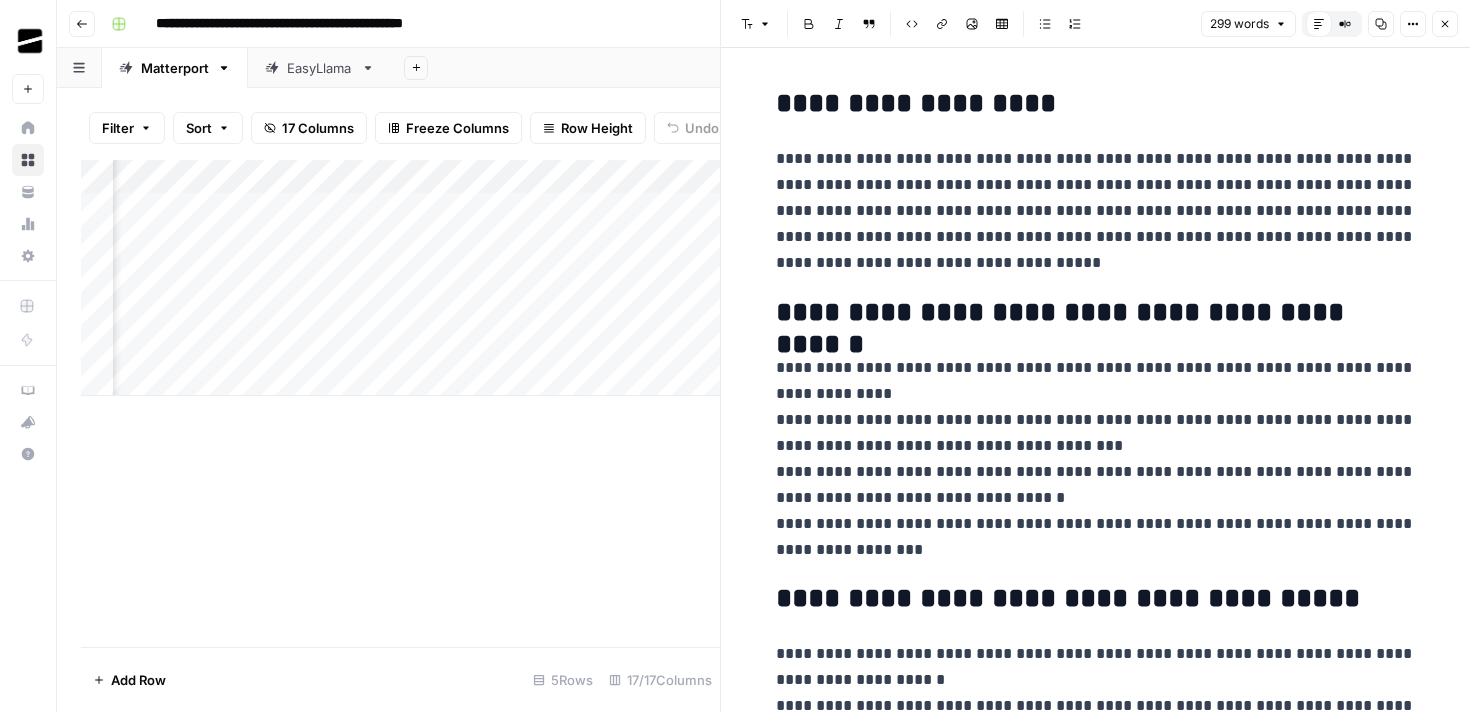 click 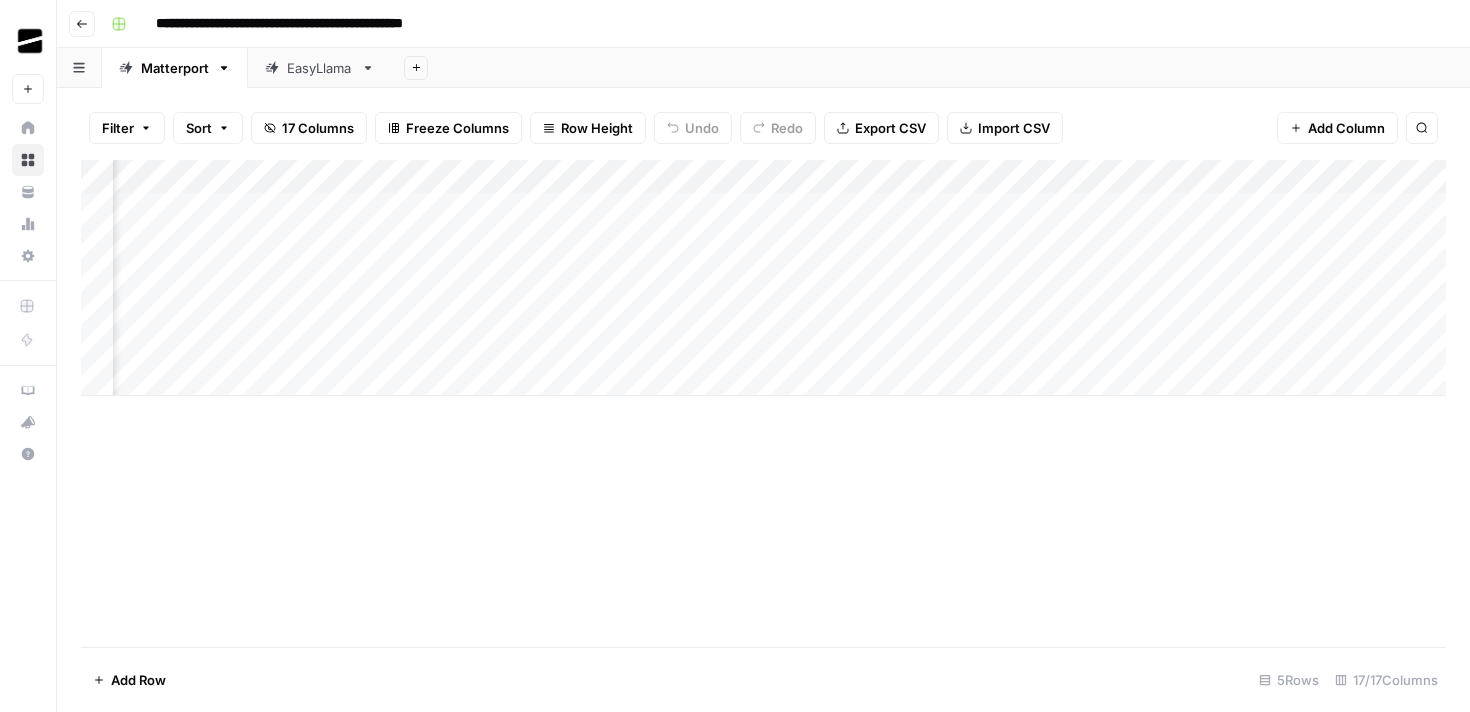click on "Add Column" at bounding box center (763, 403) 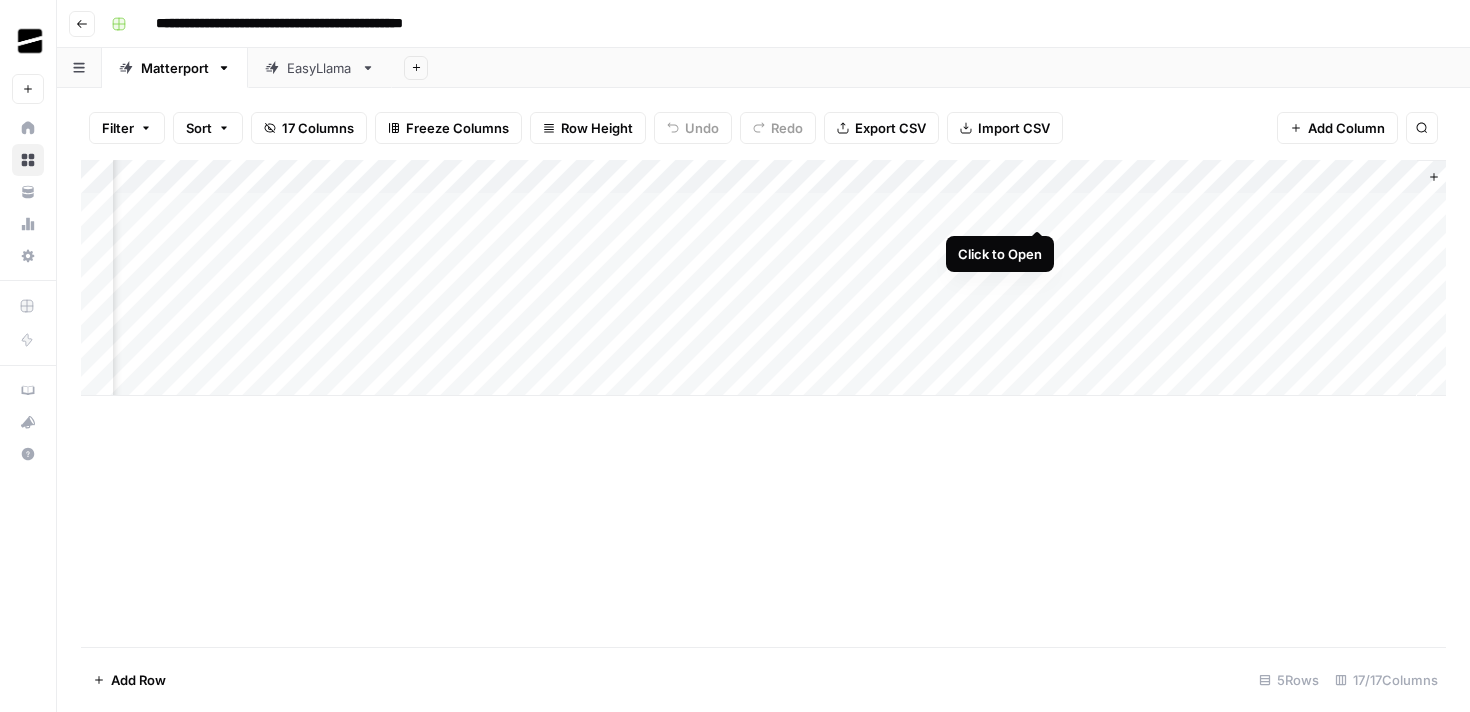 click on "Add Column" at bounding box center (763, 278) 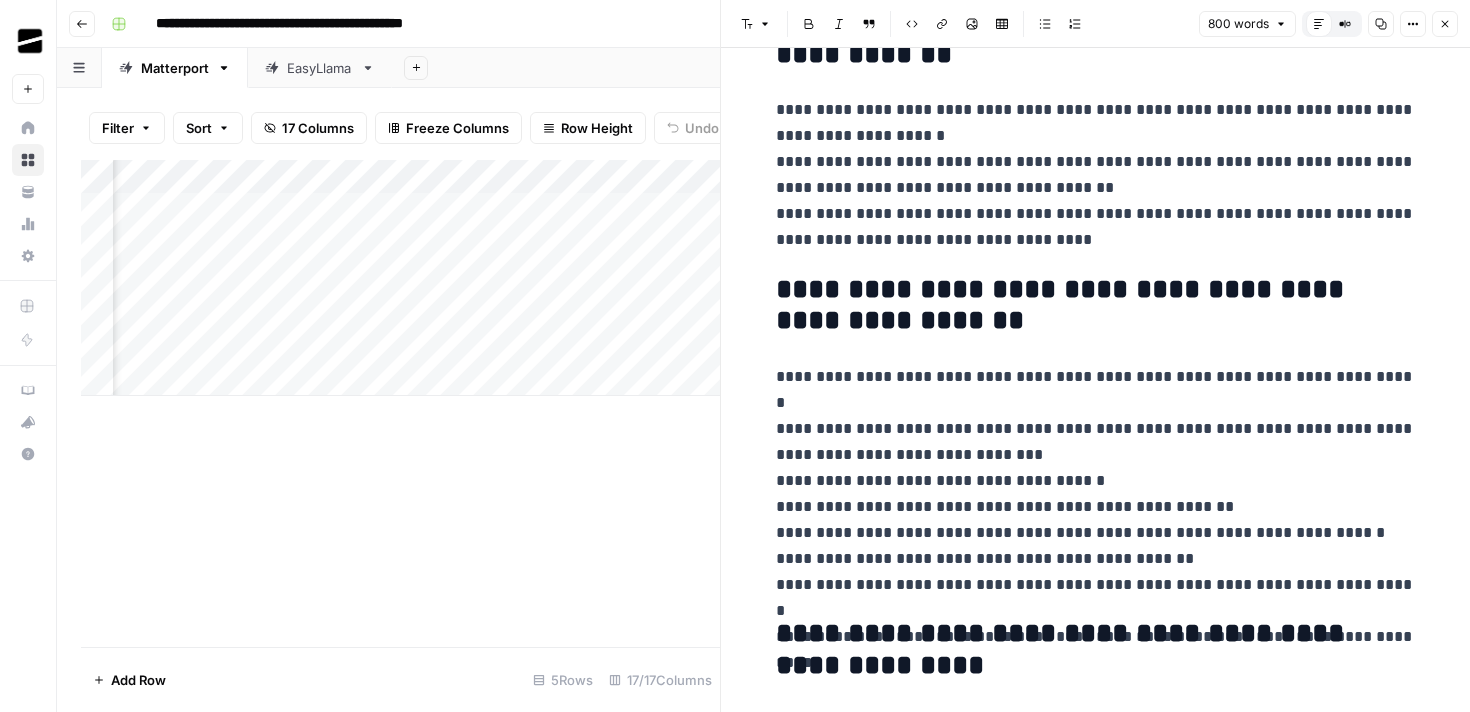 scroll, scrollTop: 214, scrollLeft: 0, axis: vertical 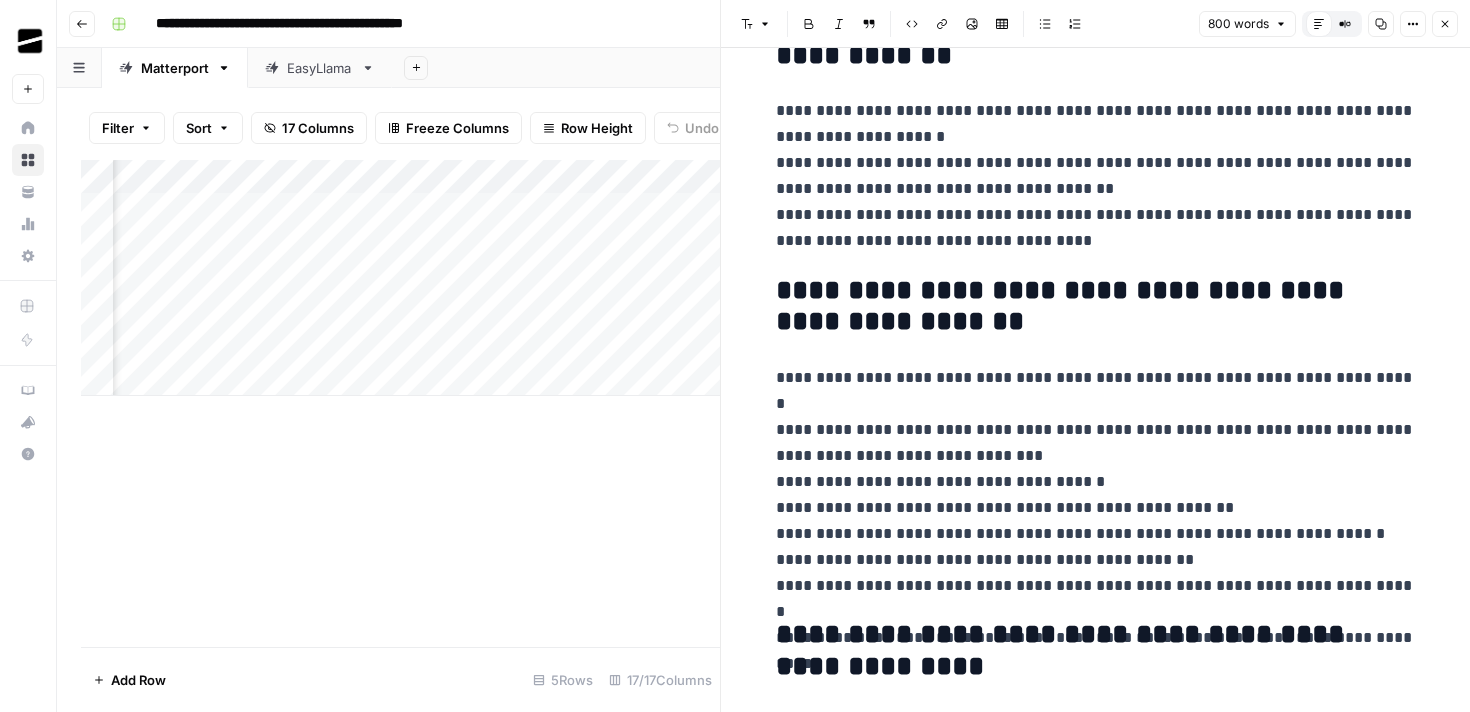 click on "Add Column" at bounding box center (400, 403) 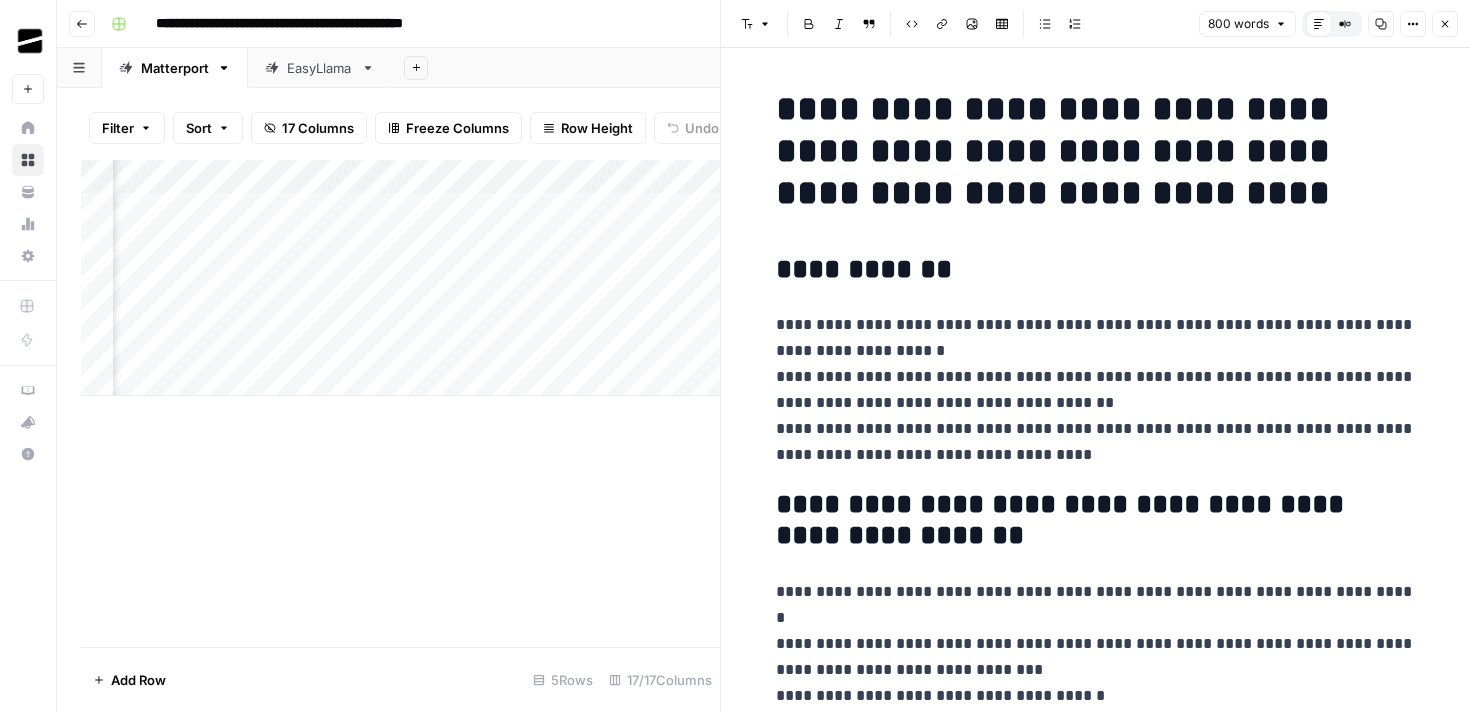 scroll, scrollTop: 0, scrollLeft: 0, axis: both 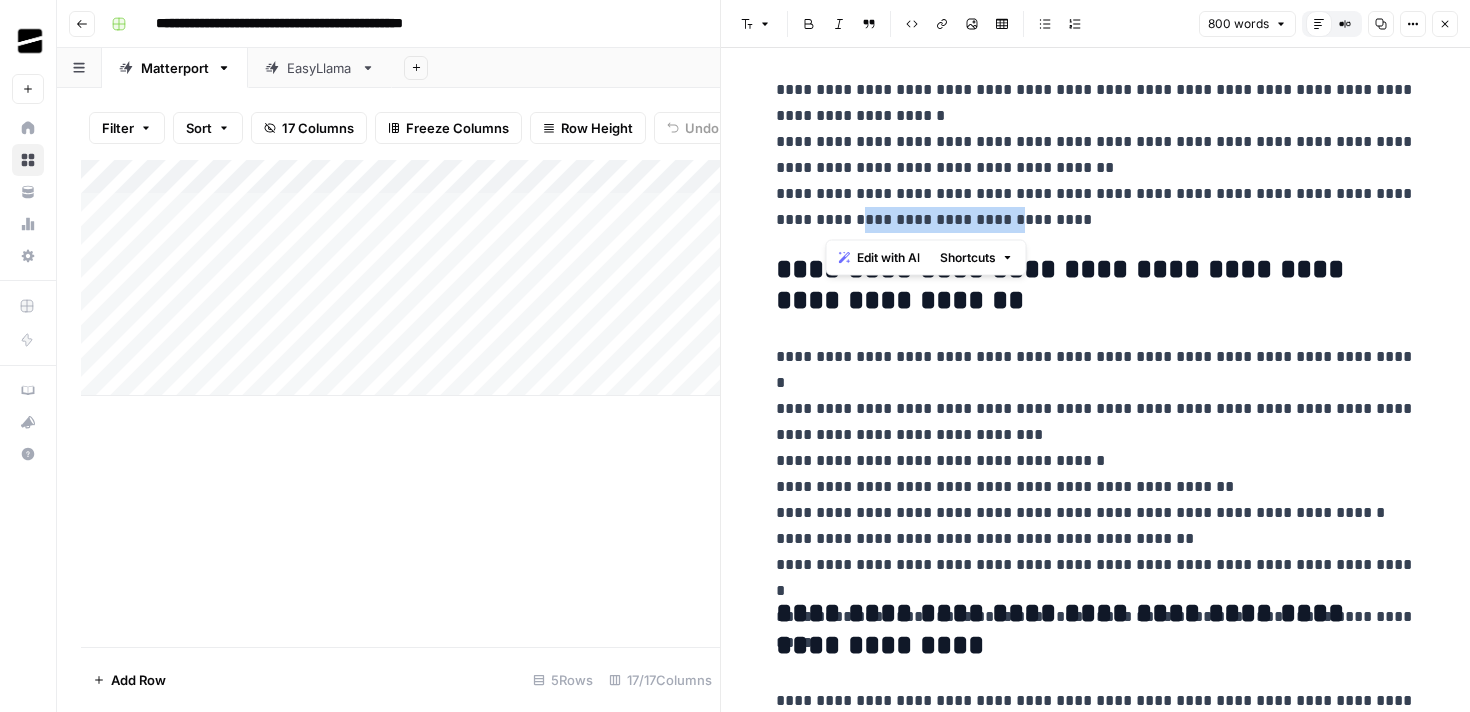 drag, startPoint x: 979, startPoint y: 219, endPoint x: 829, endPoint y: 218, distance: 150.00333 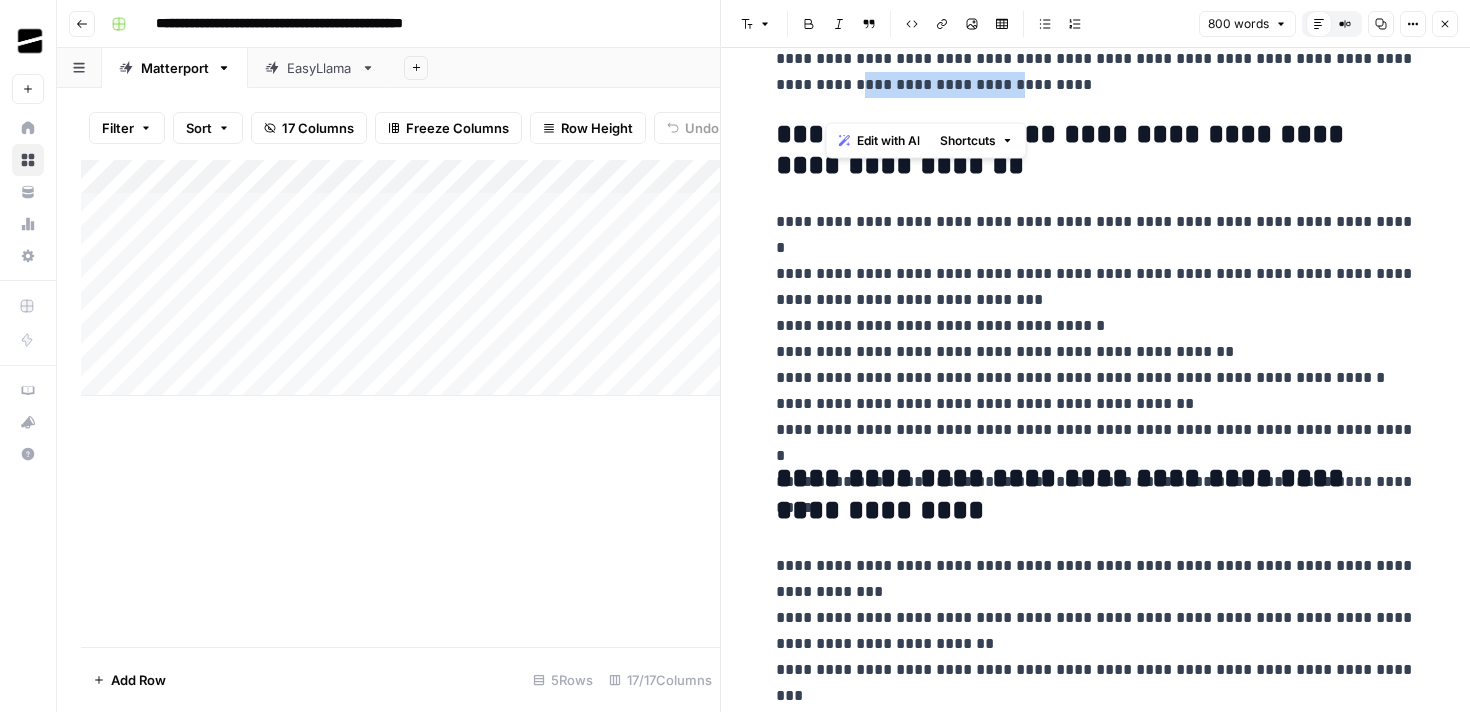 scroll, scrollTop: 474, scrollLeft: 0, axis: vertical 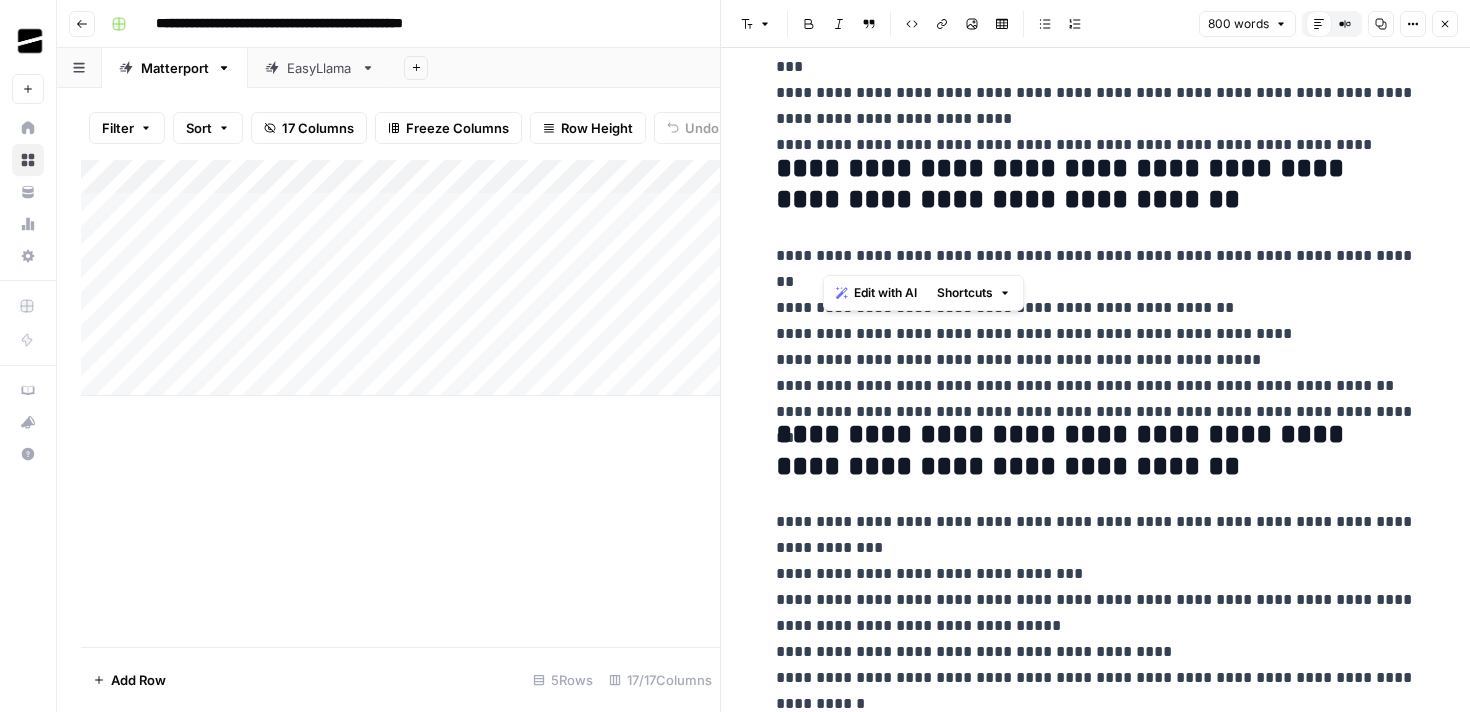 drag, startPoint x: 832, startPoint y: 255, endPoint x: 1024, endPoint y: 248, distance: 192.12756 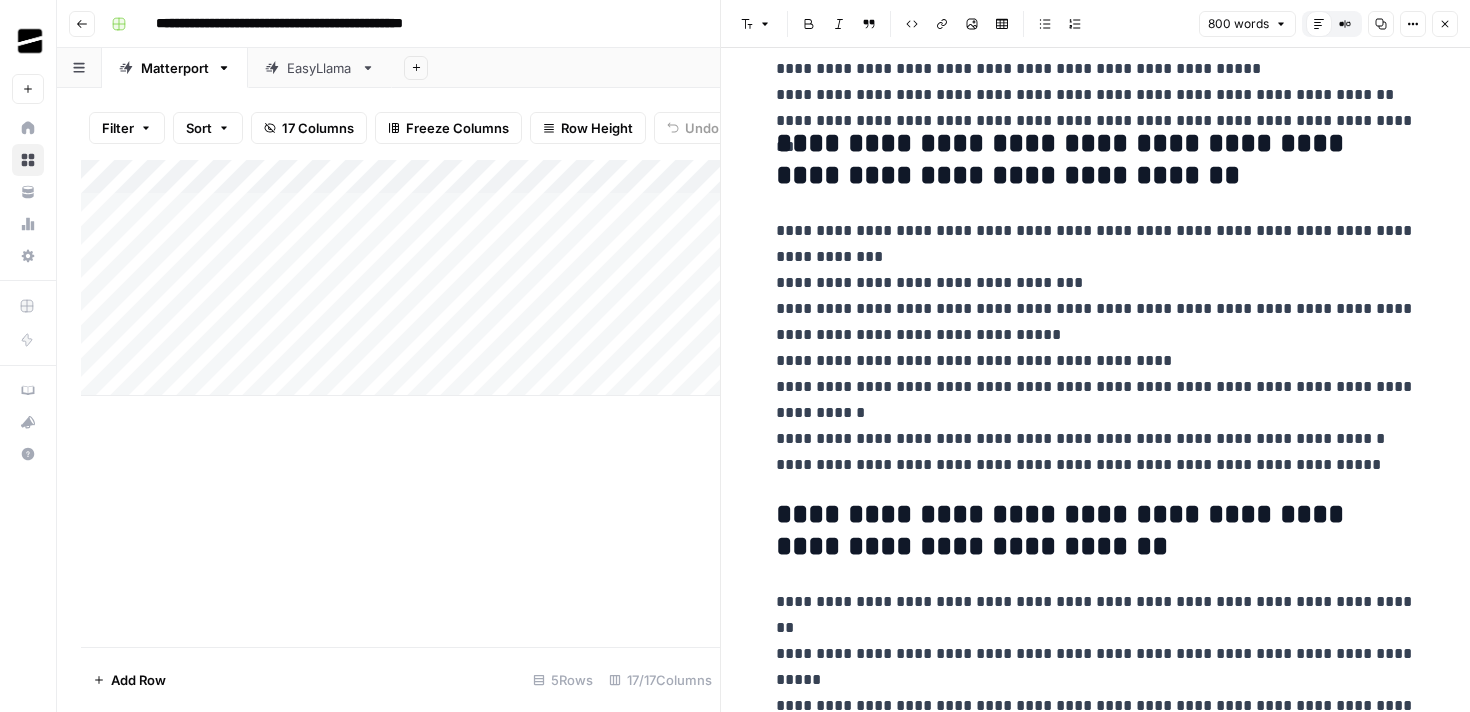 scroll, scrollTop: 1526, scrollLeft: 0, axis: vertical 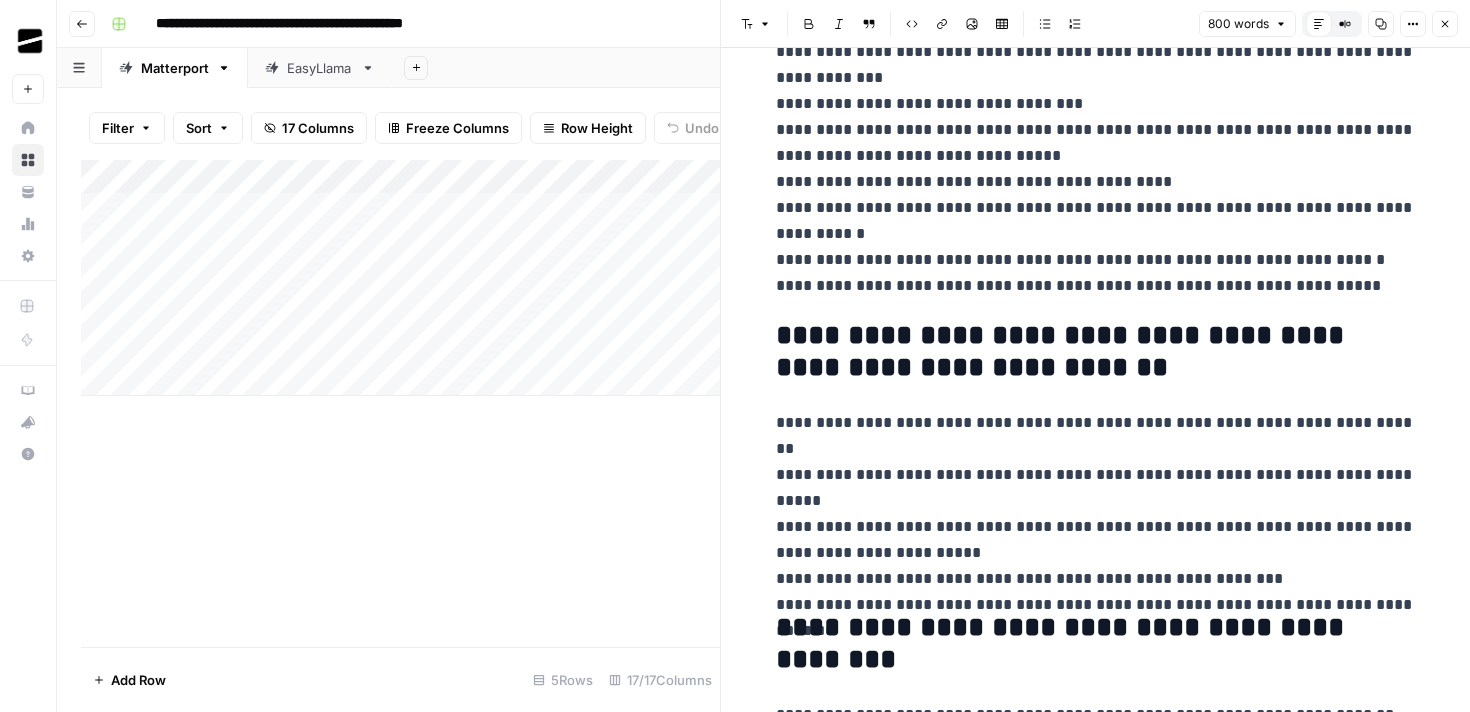 click on "Close" at bounding box center (1445, 24) 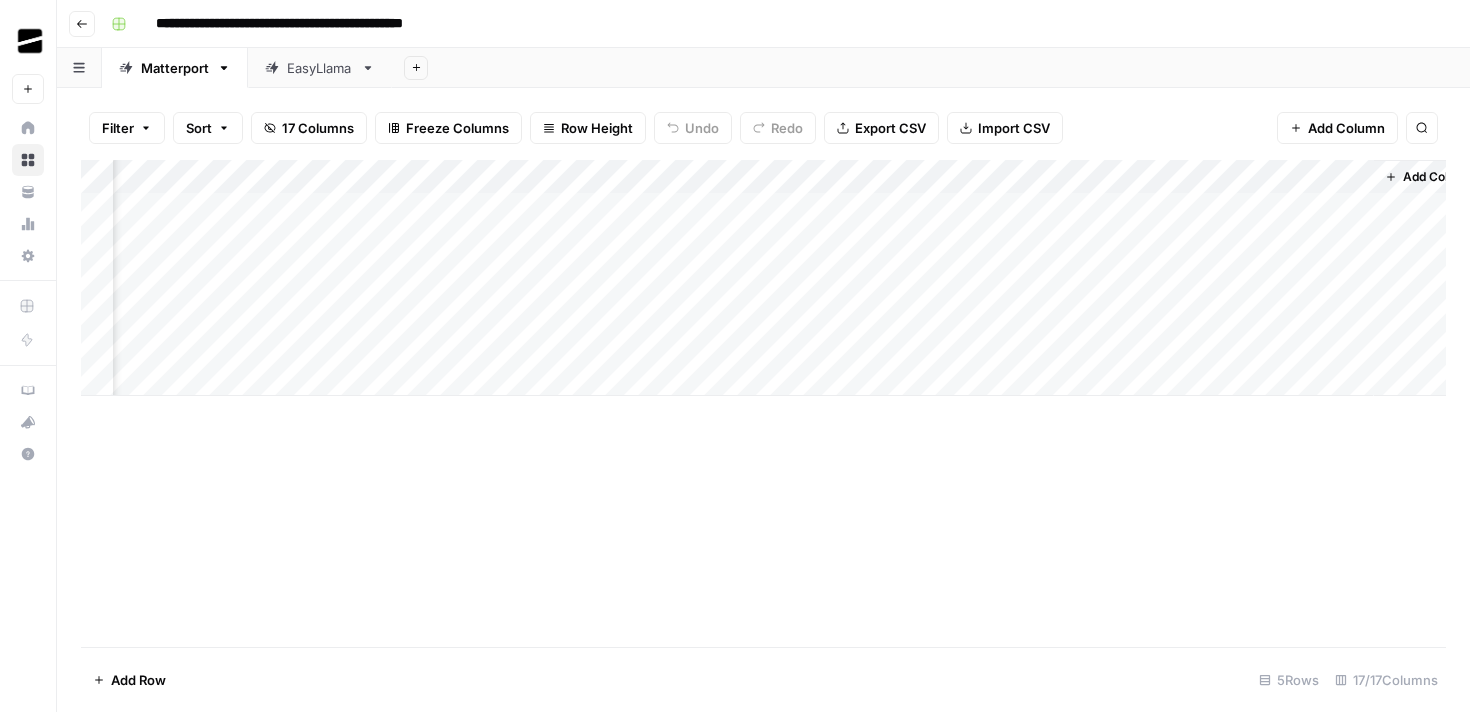 scroll, scrollTop: 0, scrollLeft: 1963, axis: horizontal 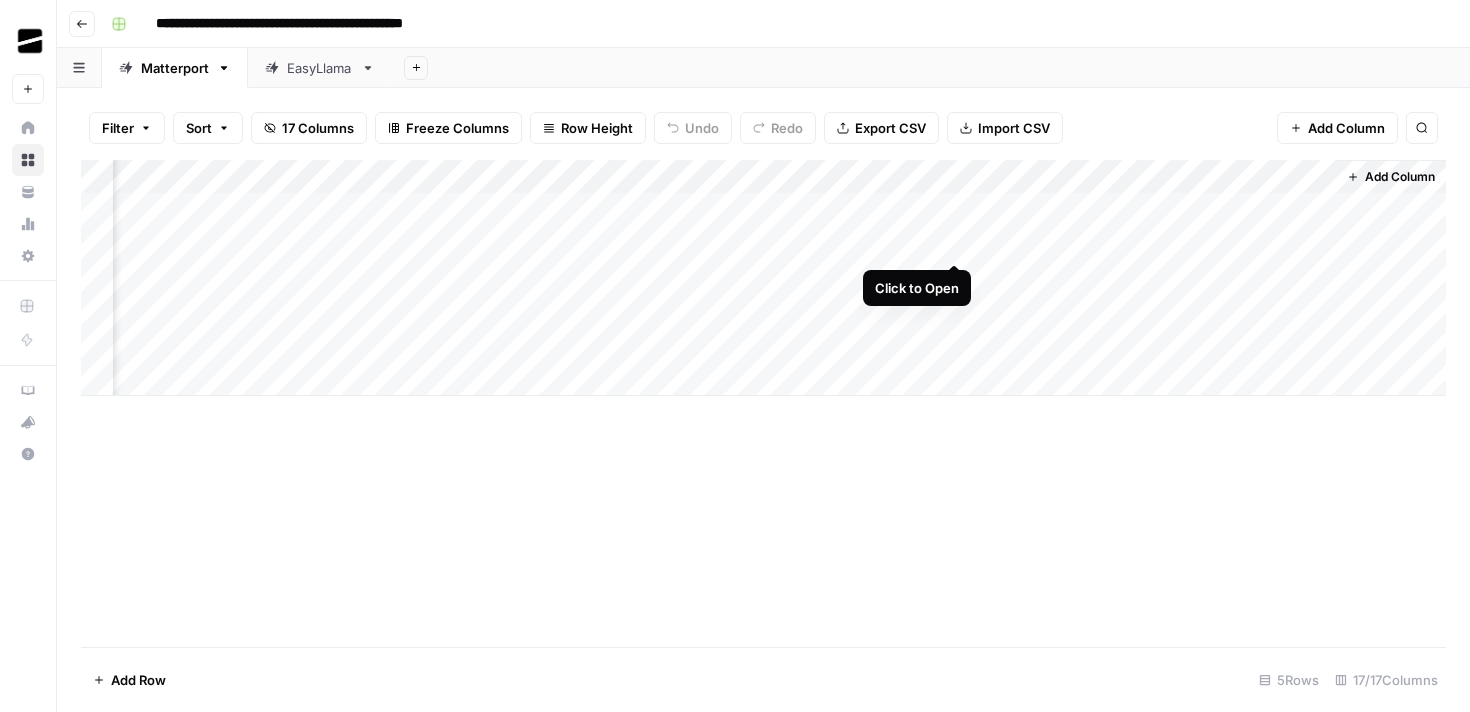 click on "Add Column" at bounding box center (763, 278) 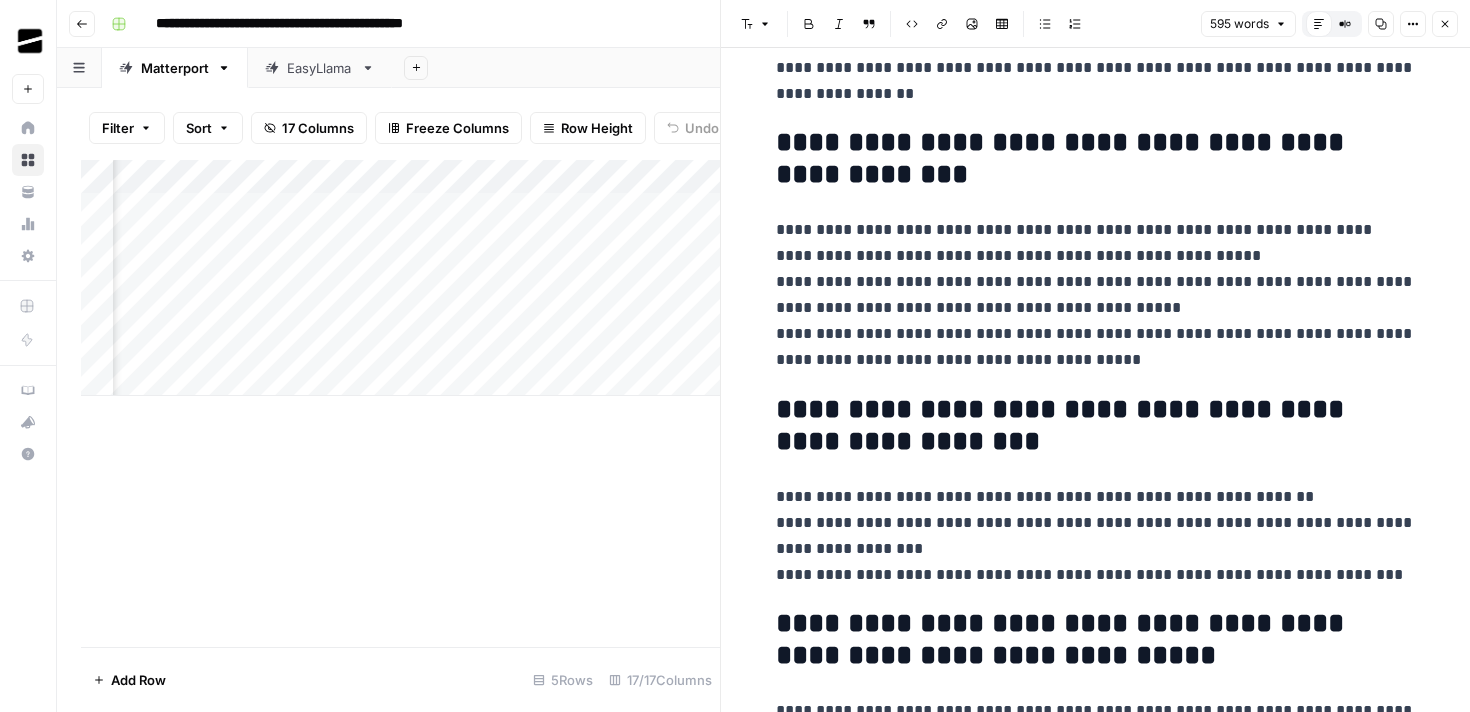 scroll, scrollTop: 1941, scrollLeft: 0, axis: vertical 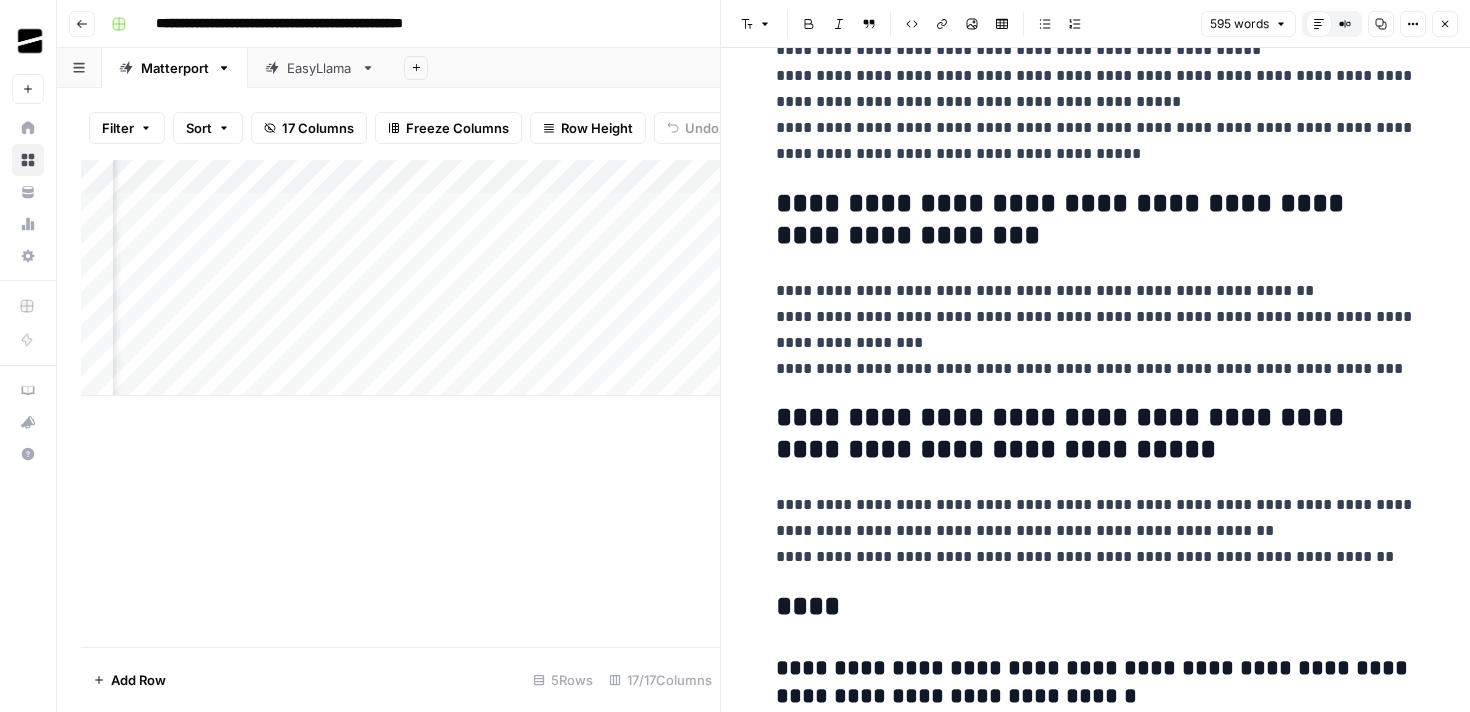 click on "Close" at bounding box center [1445, 24] 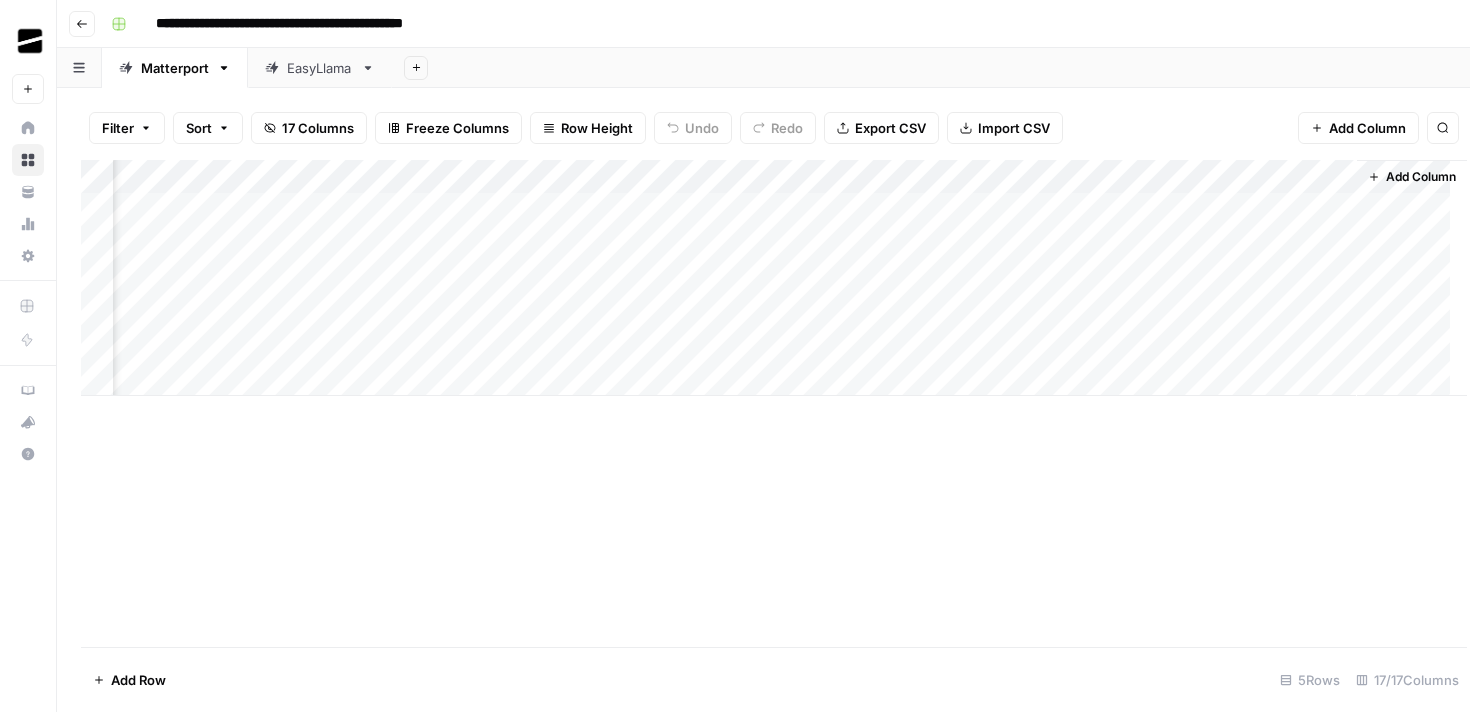 scroll, scrollTop: 0, scrollLeft: 1939, axis: horizontal 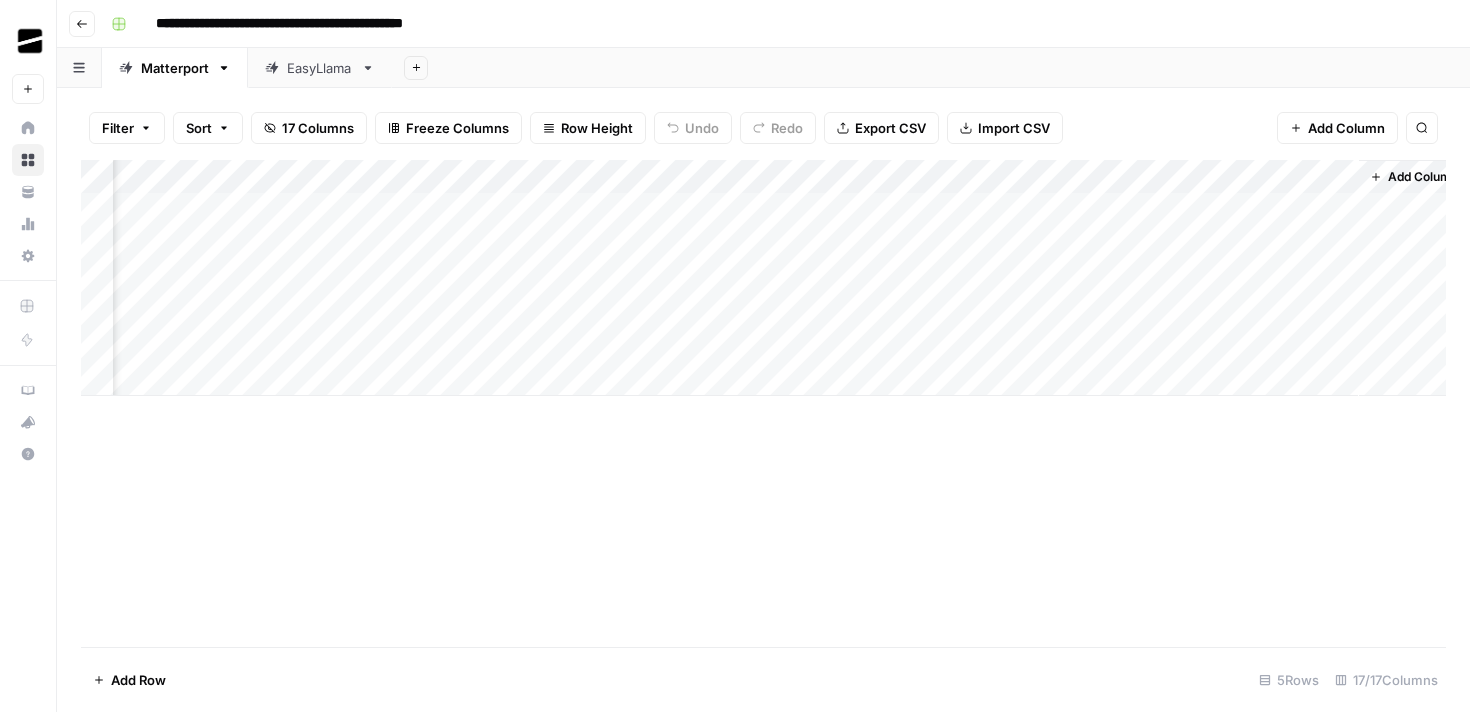 click on "Add Column" at bounding box center [763, 278] 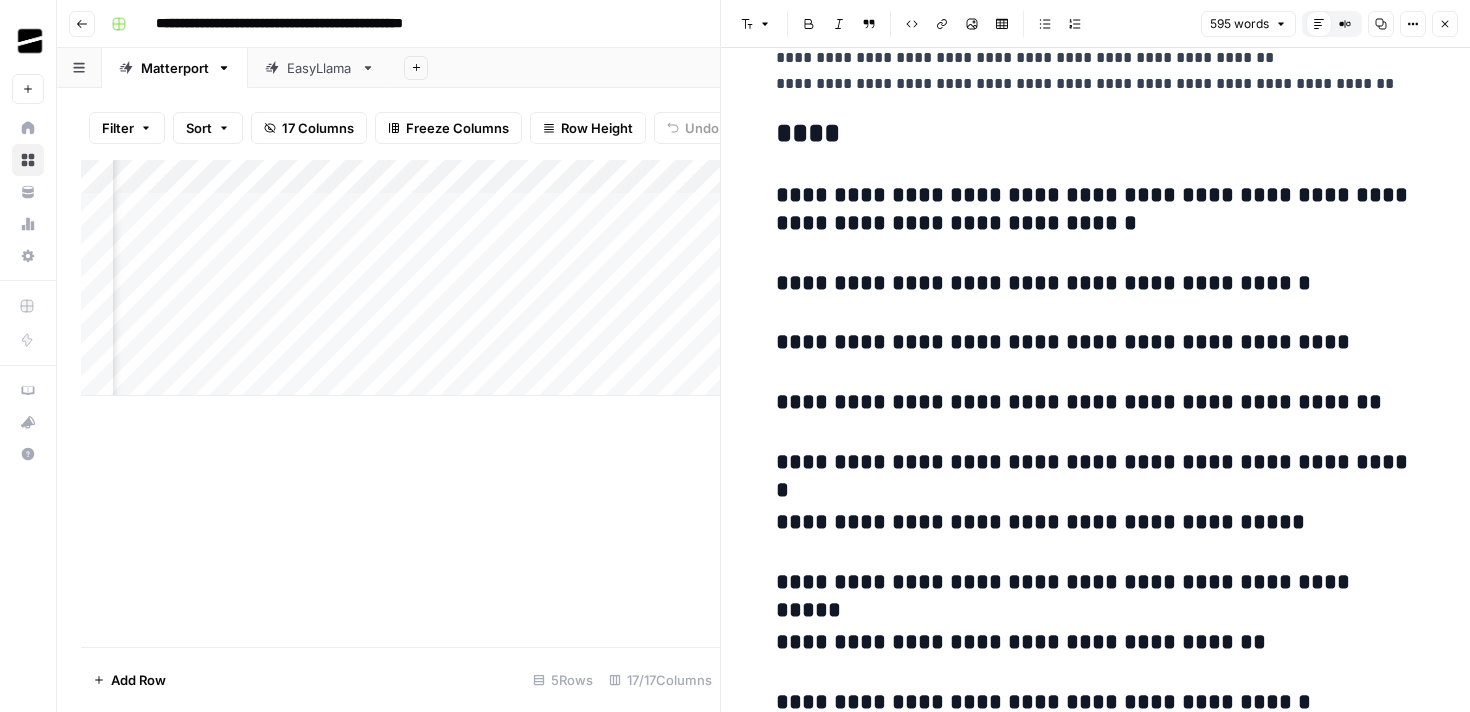 scroll, scrollTop: 2503, scrollLeft: 0, axis: vertical 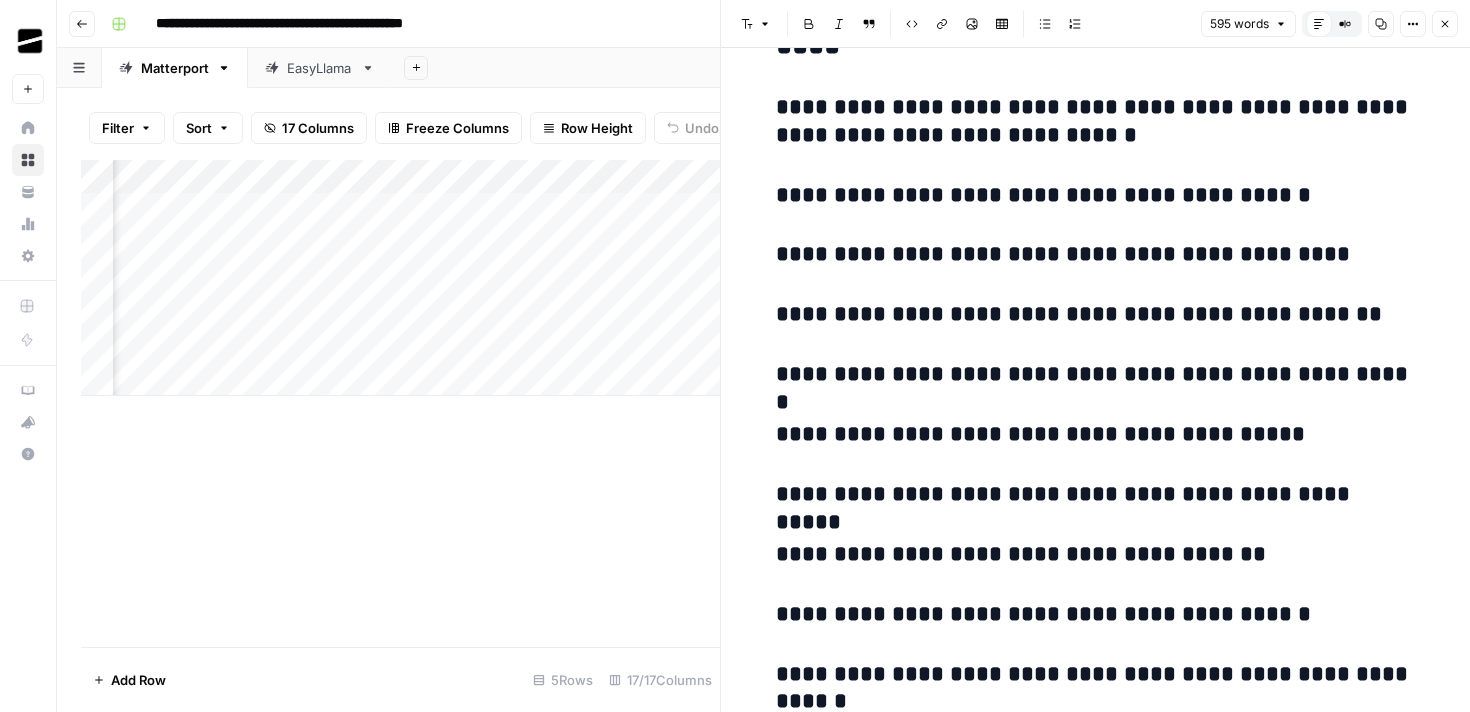 click 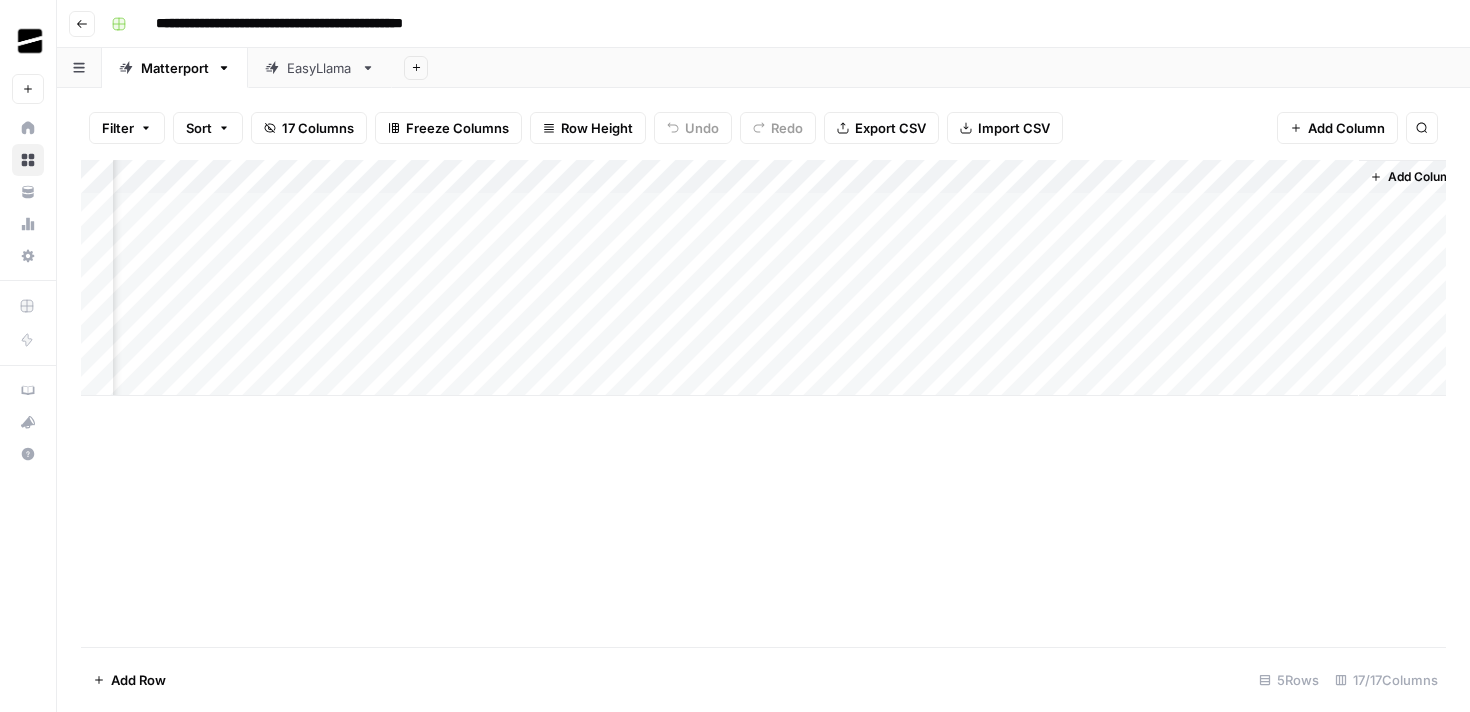 click on "Add Column" at bounding box center [763, 278] 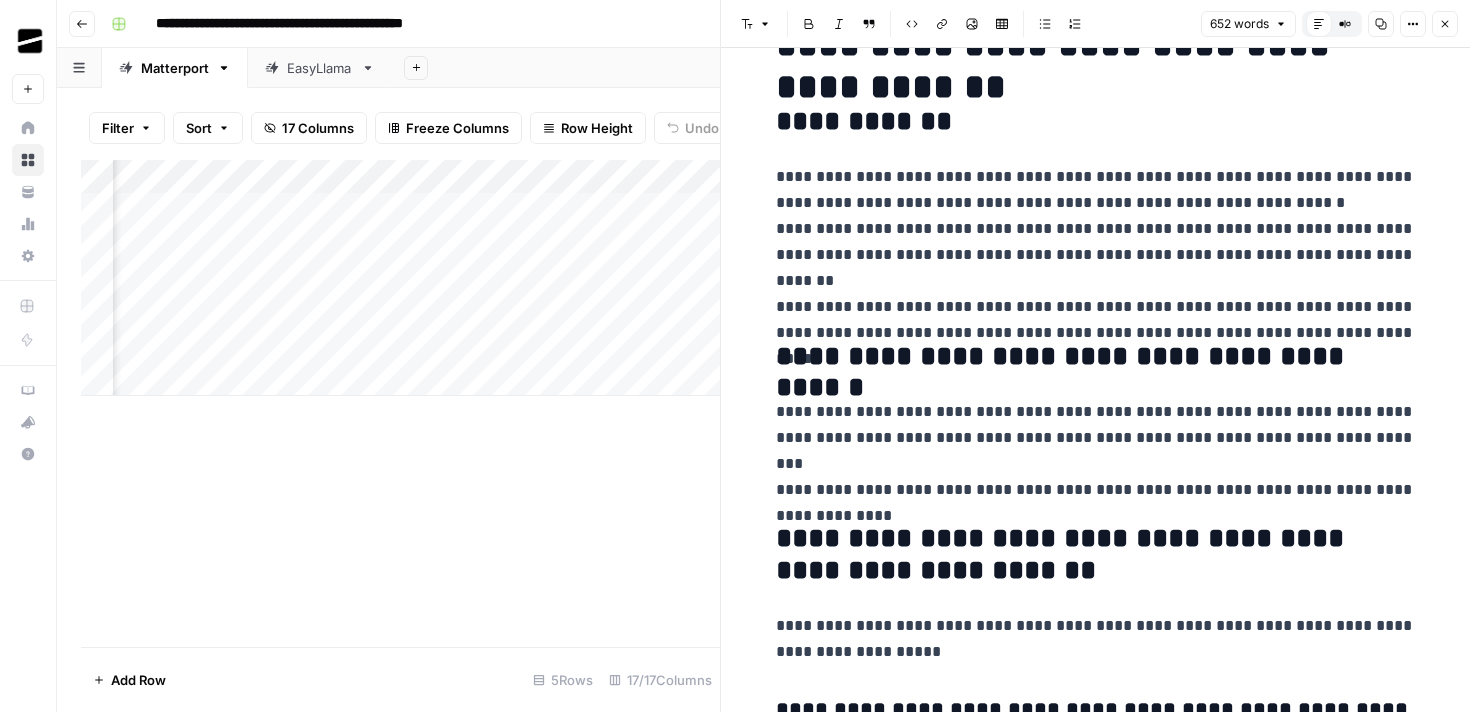 scroll, scrollTop: 122, scrollLeft: 0, axis: vertical 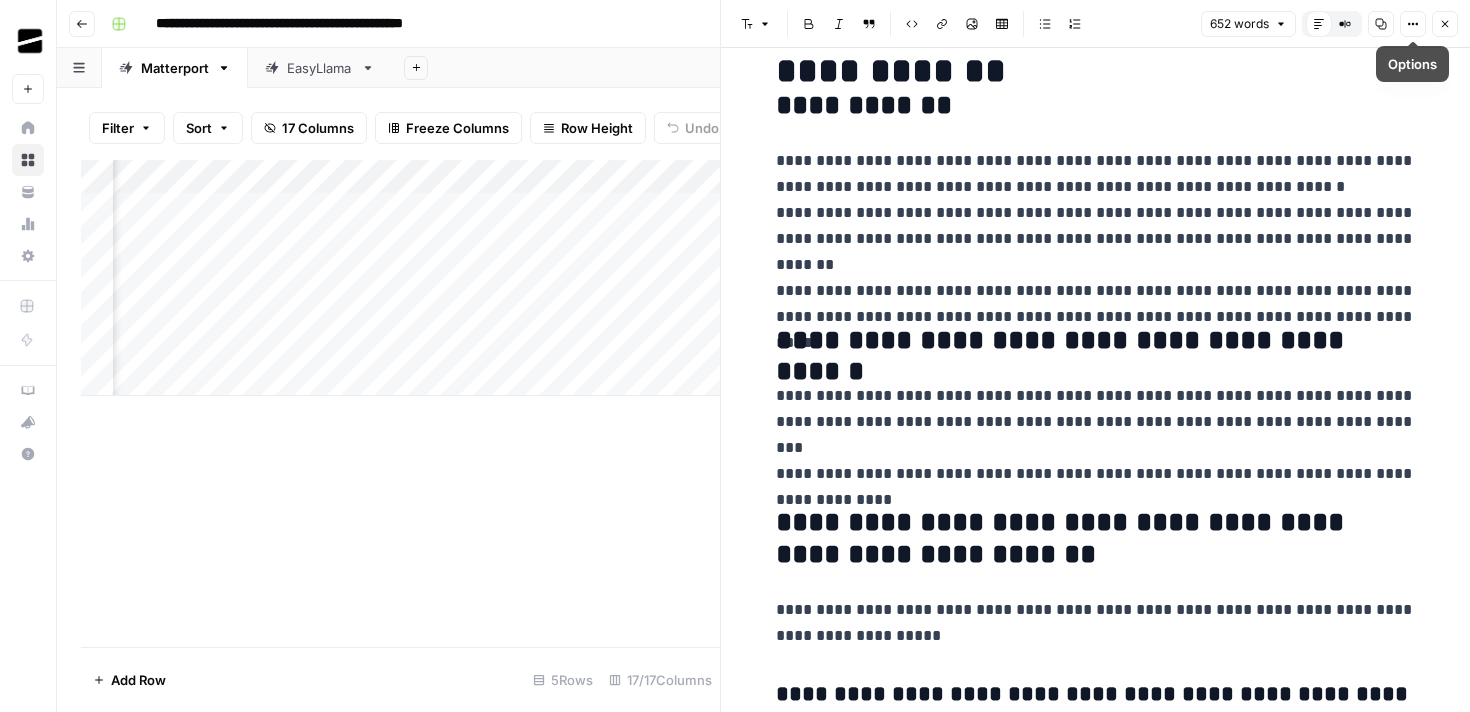 click on "Close" at bounding box center [1445, 24] 